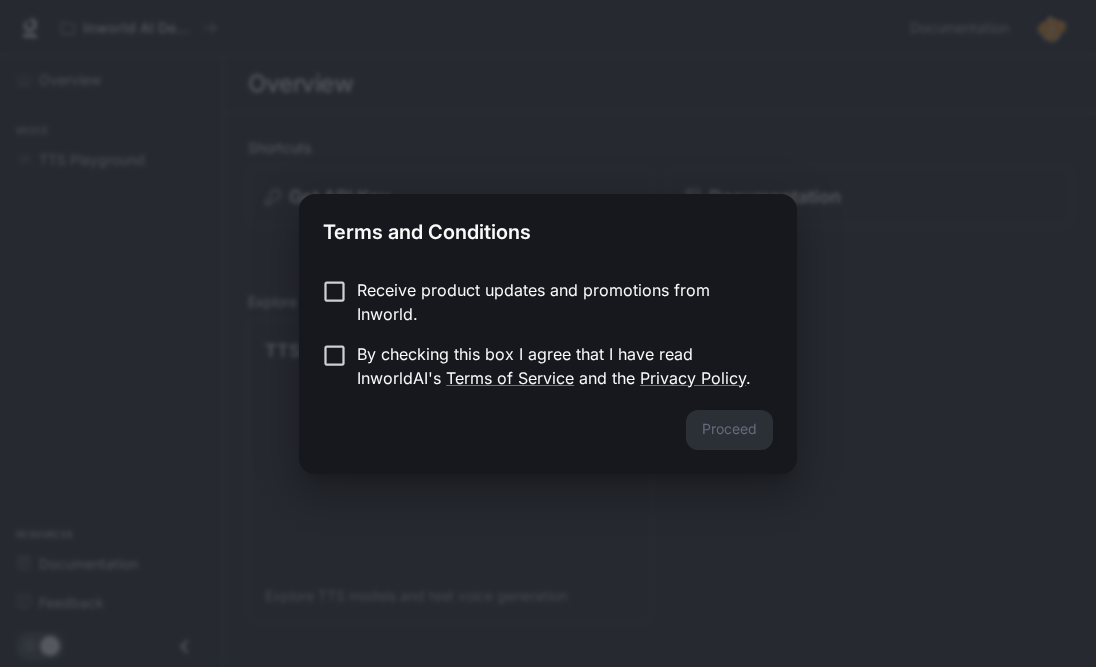 scroll, scrollTop: 0, scrollLeft: 0, axis: both 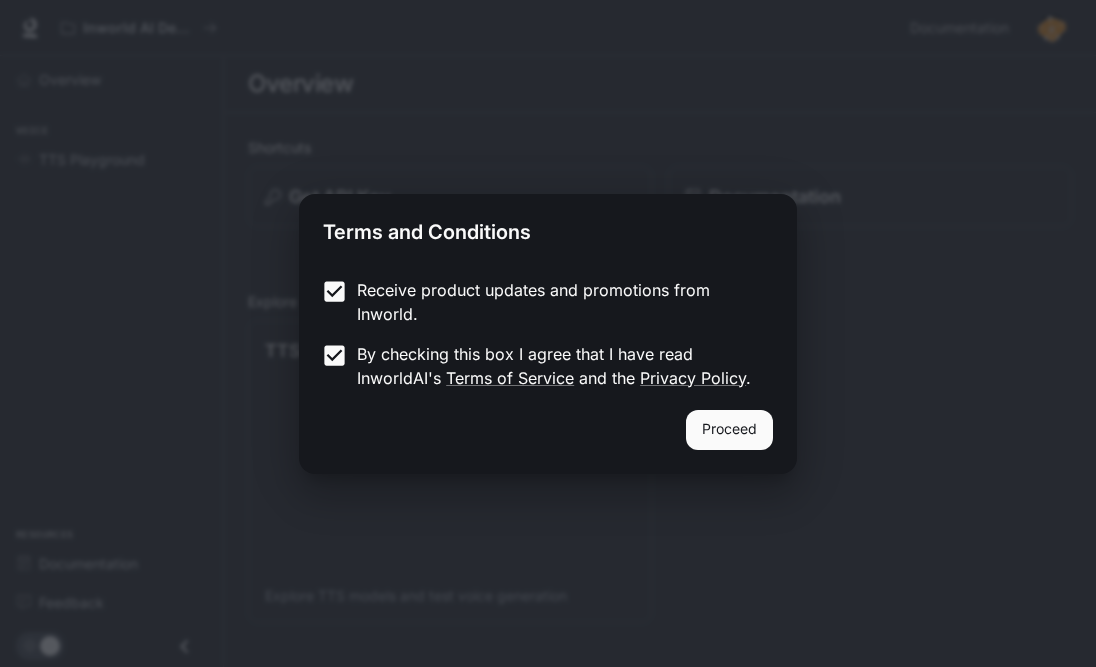 click on "Proceed" at bounding box center [729, 430] 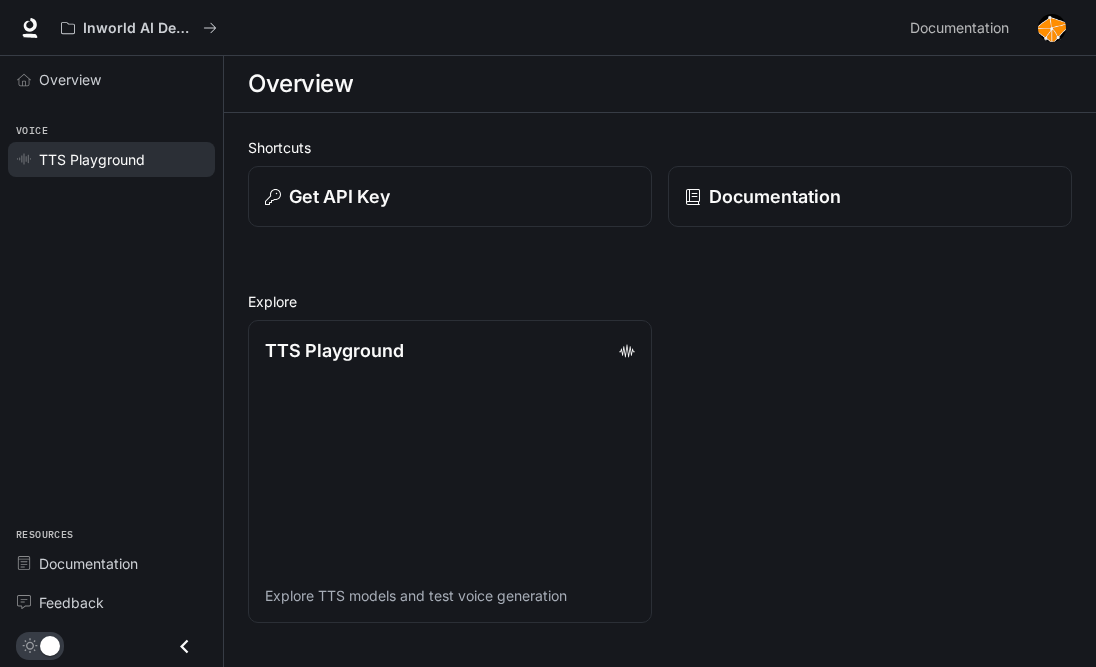 click on "TTS Playground" at bounding box center (92, 159) 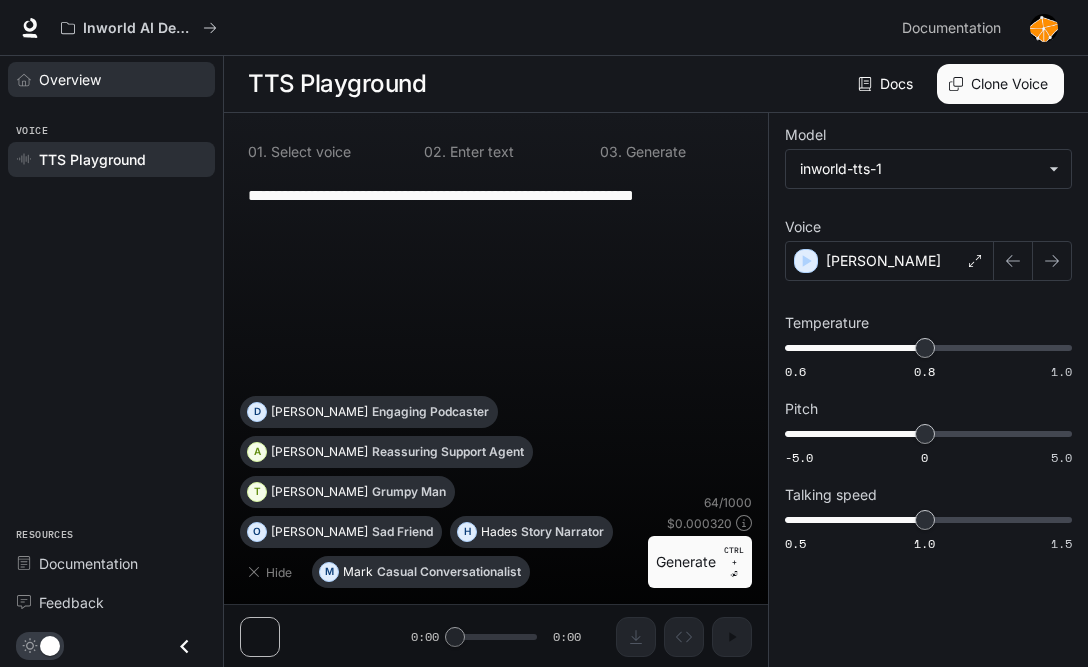 click on "Overview" at bounding box center (122, 79) 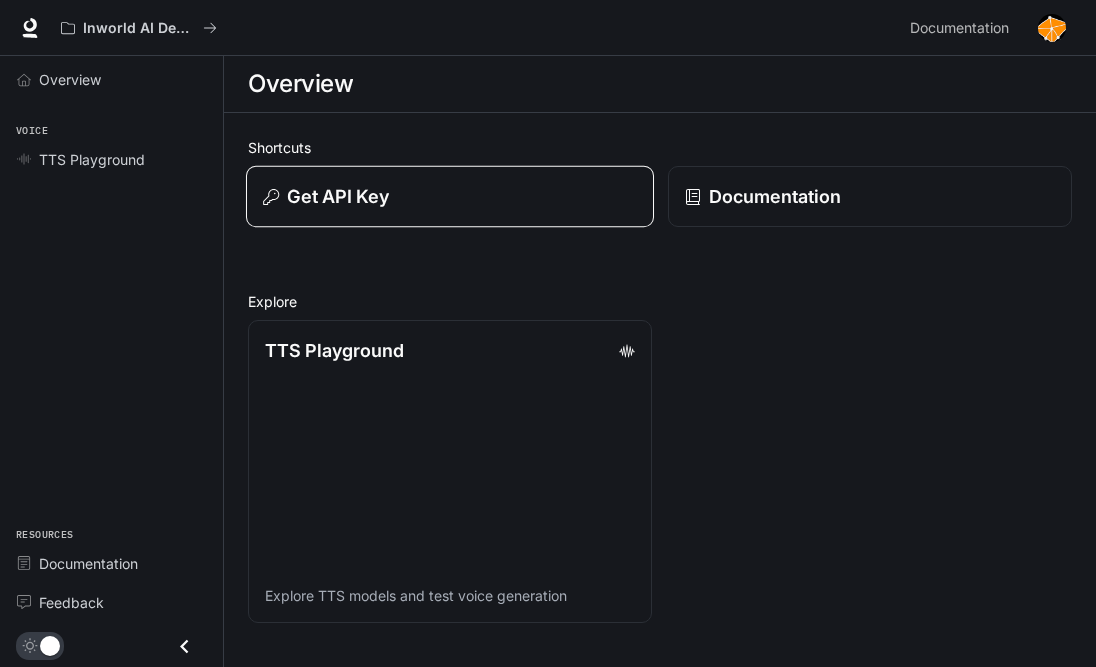 scroll, scrollTop: 0, scrollLeft: 0, axis: both 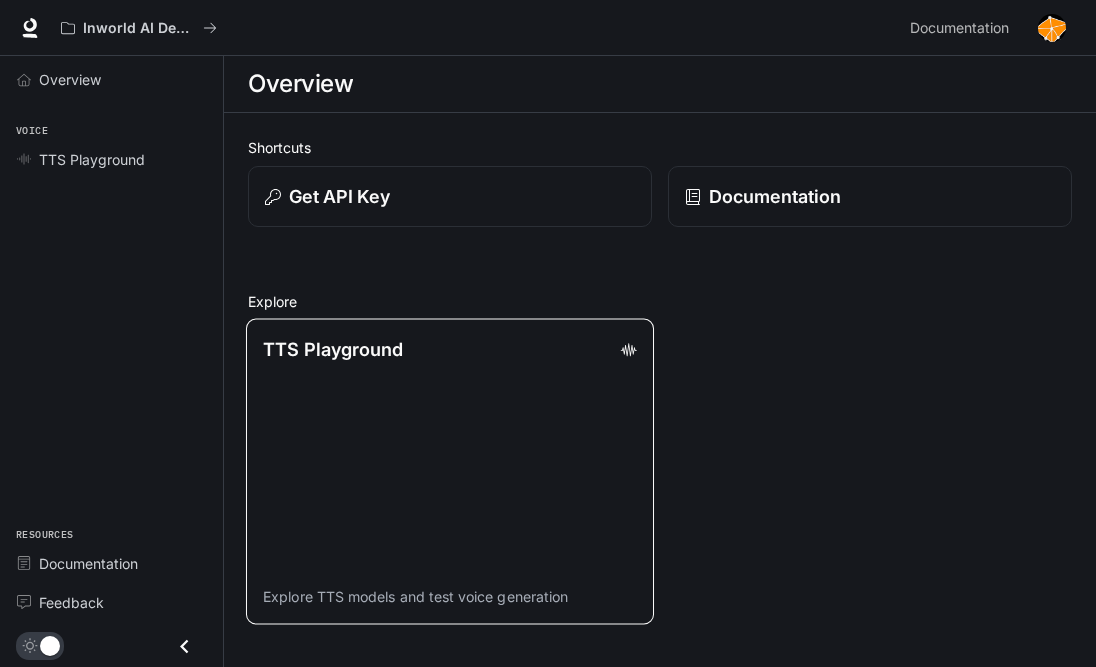 click on "TTS Playground" at bounding box center (450, 349) 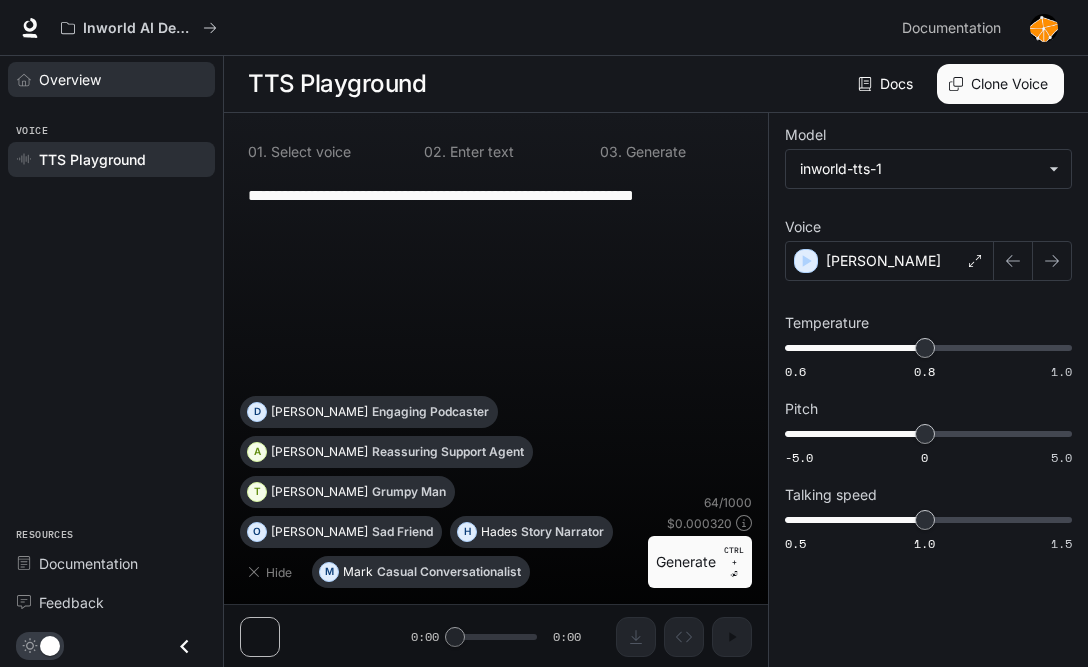 click on "Overview" at bounding box center [122, 79] 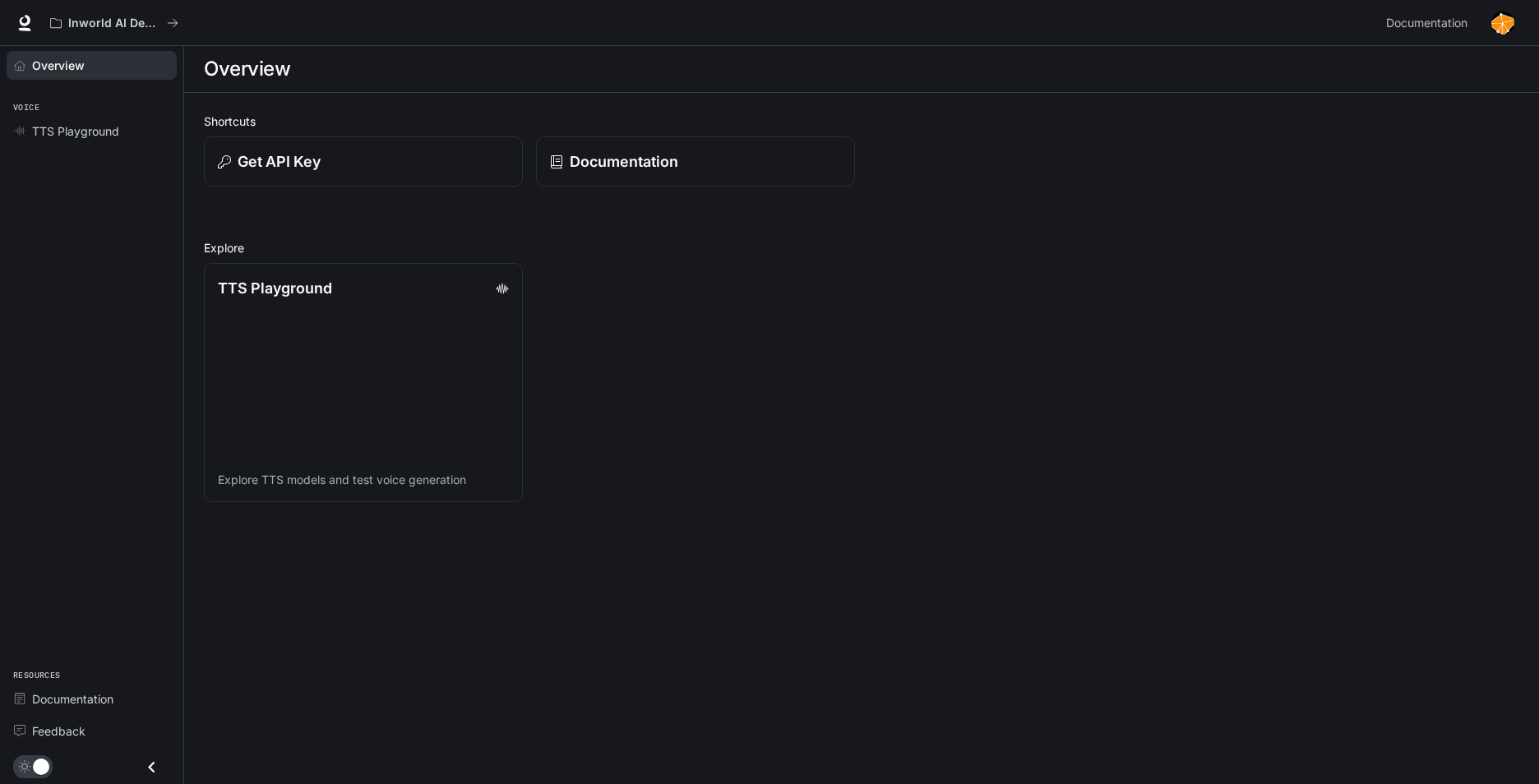 click on "Overview" at bounding box center (91, 65) 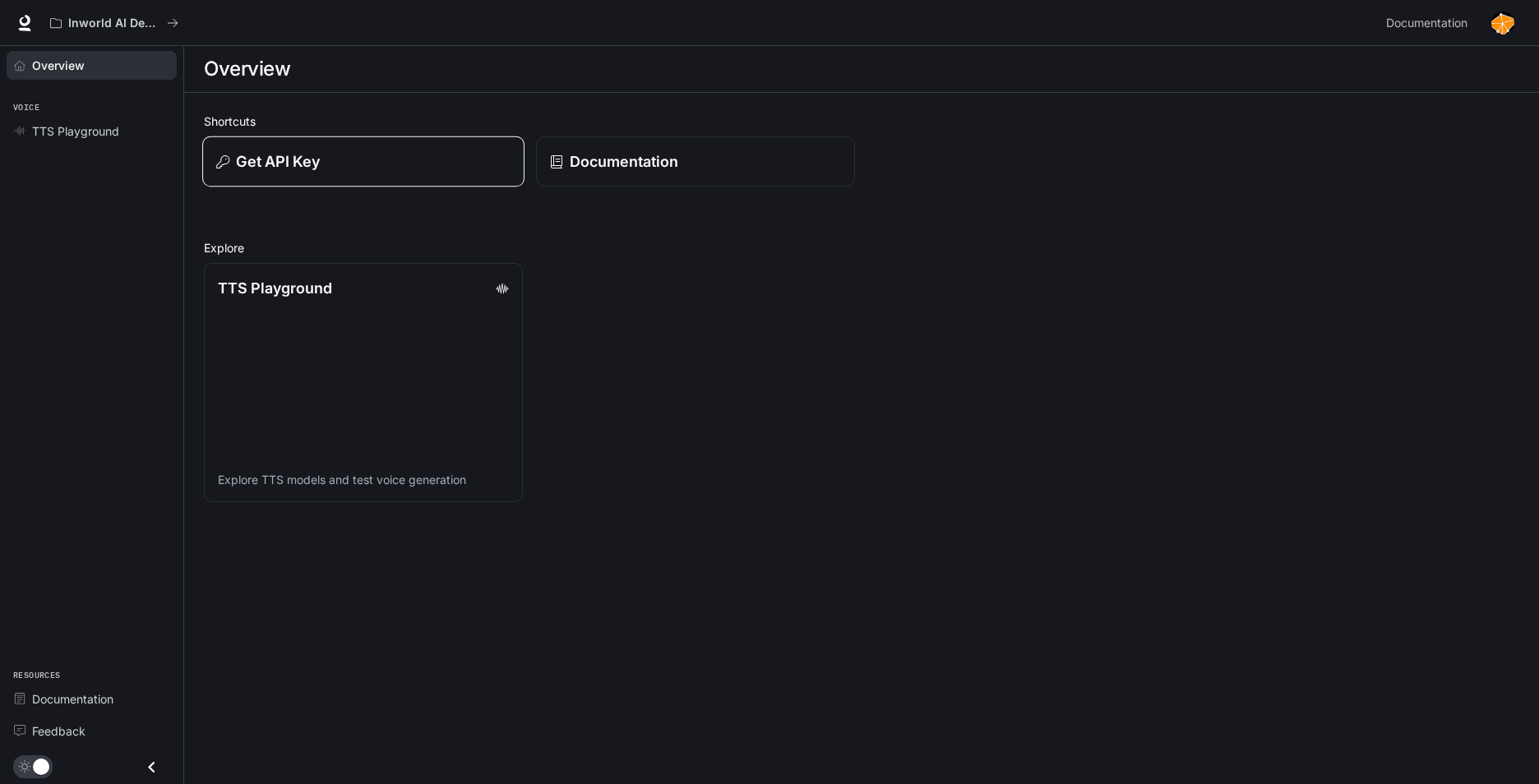 click on "Get API Key" at bounding box center (363, 162) 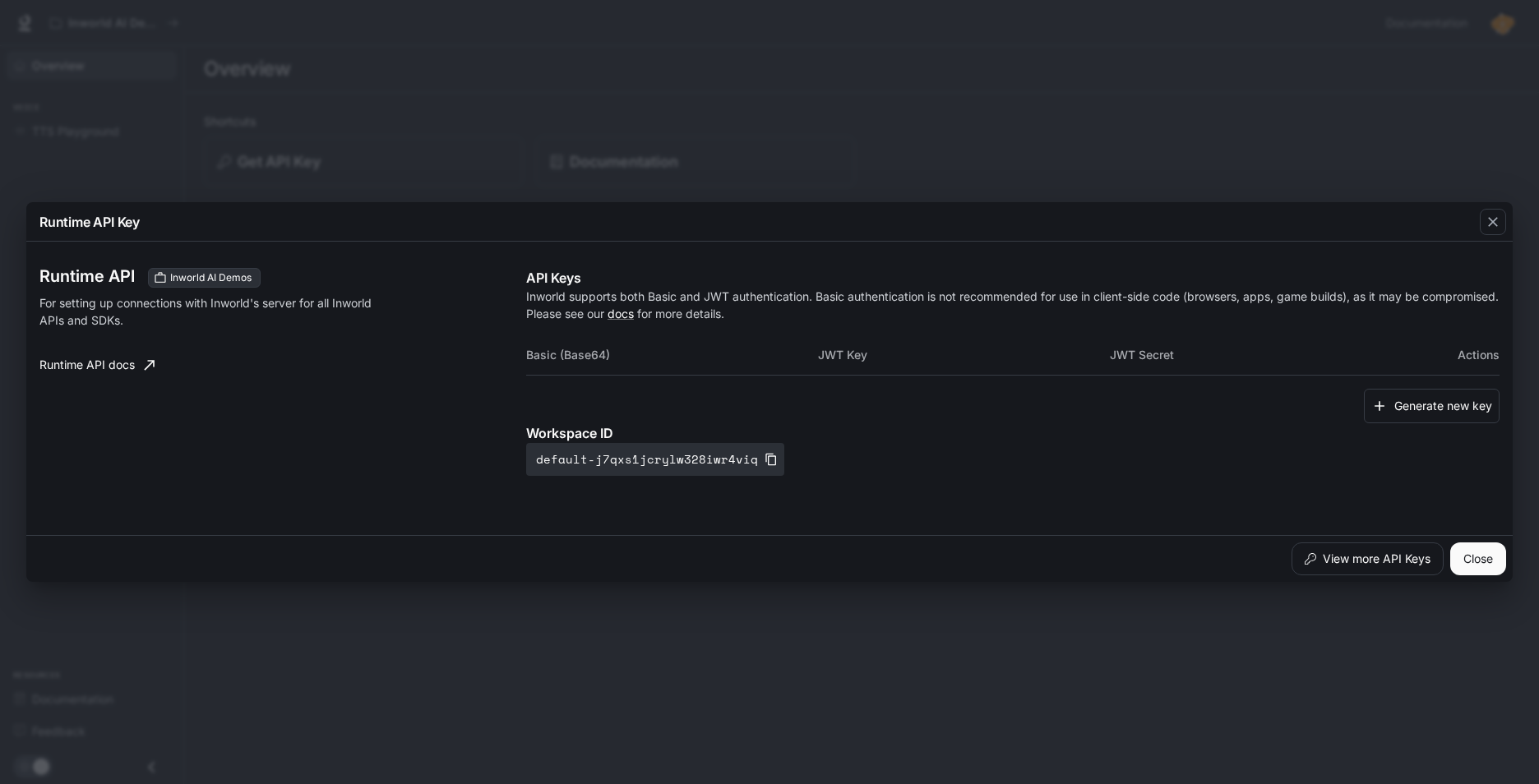 click on "Close" at bounding box center [1478, 559] 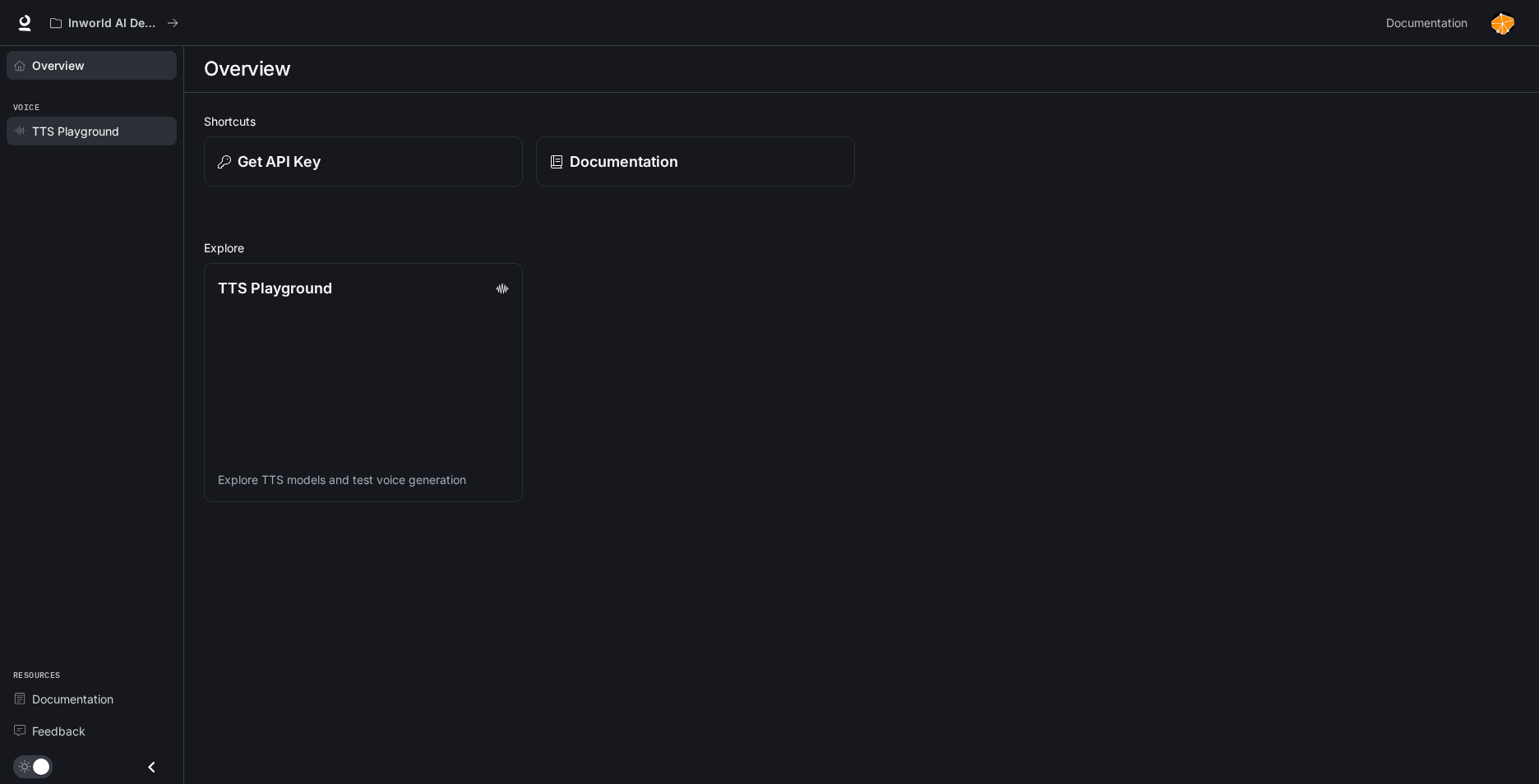 click on "TTS Playground" at bounding box center [76, 131] 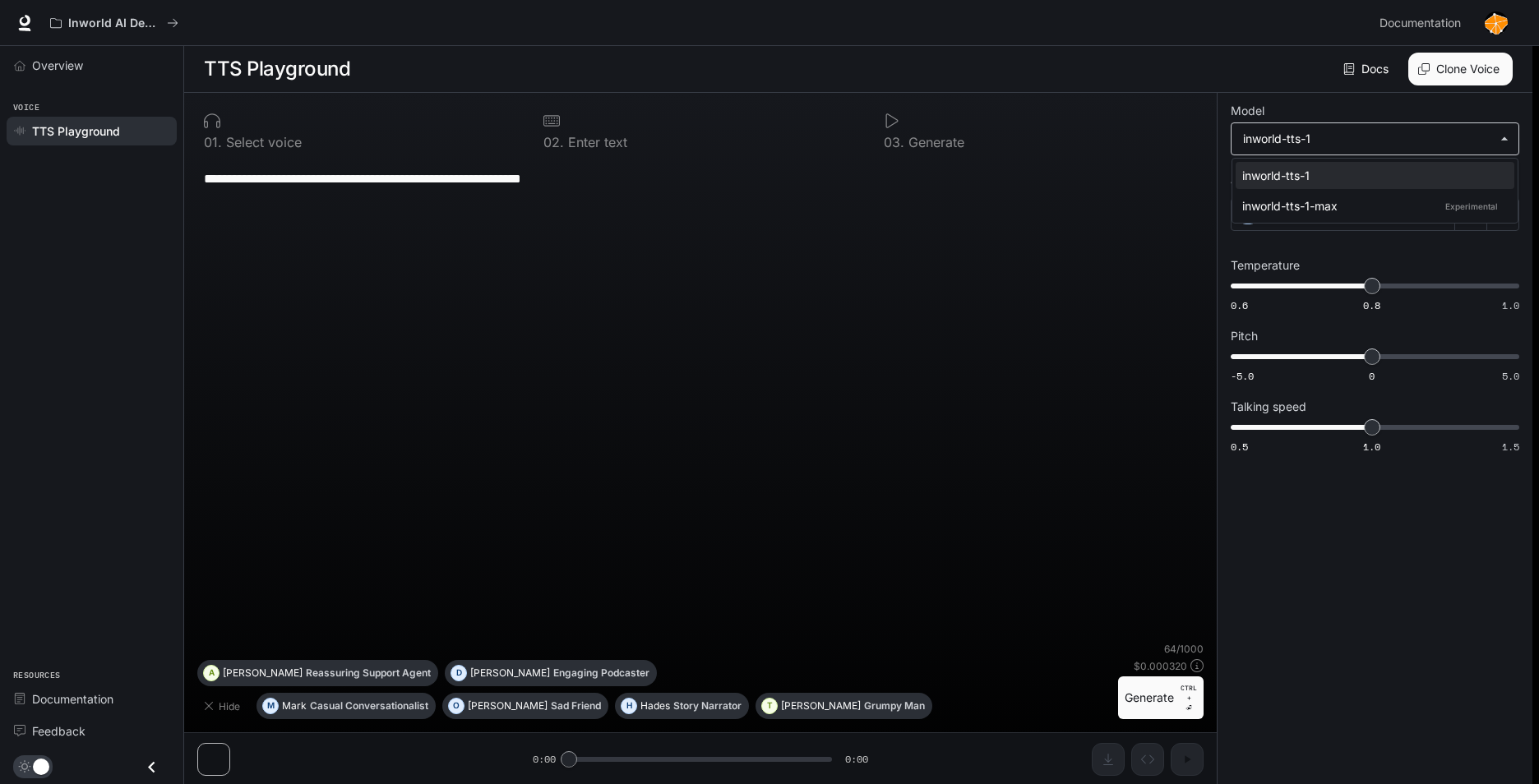 click on "**********" at bounding box center (770, 392) 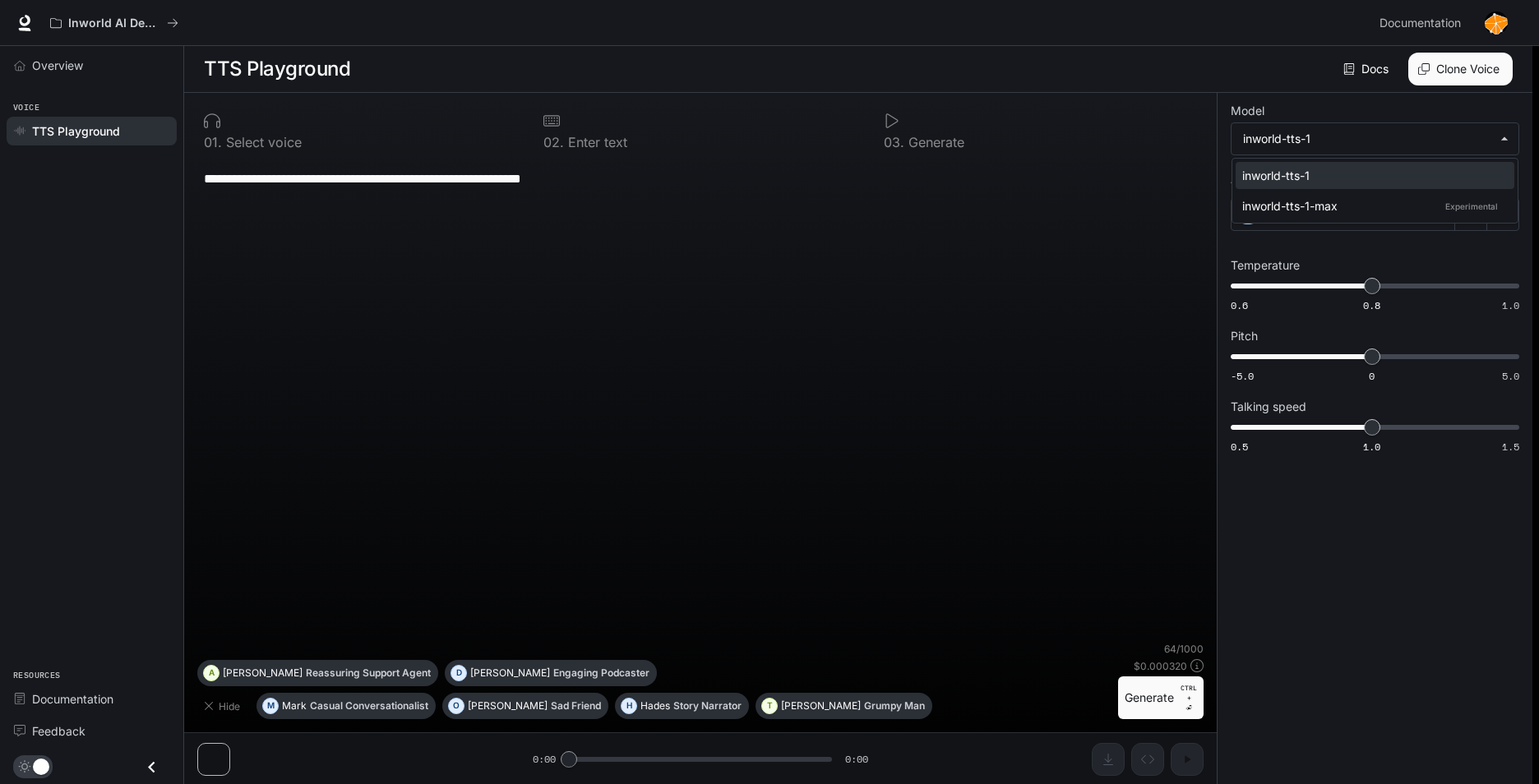 click on "inworld-tts-1" at bounding box center [1375, 175] 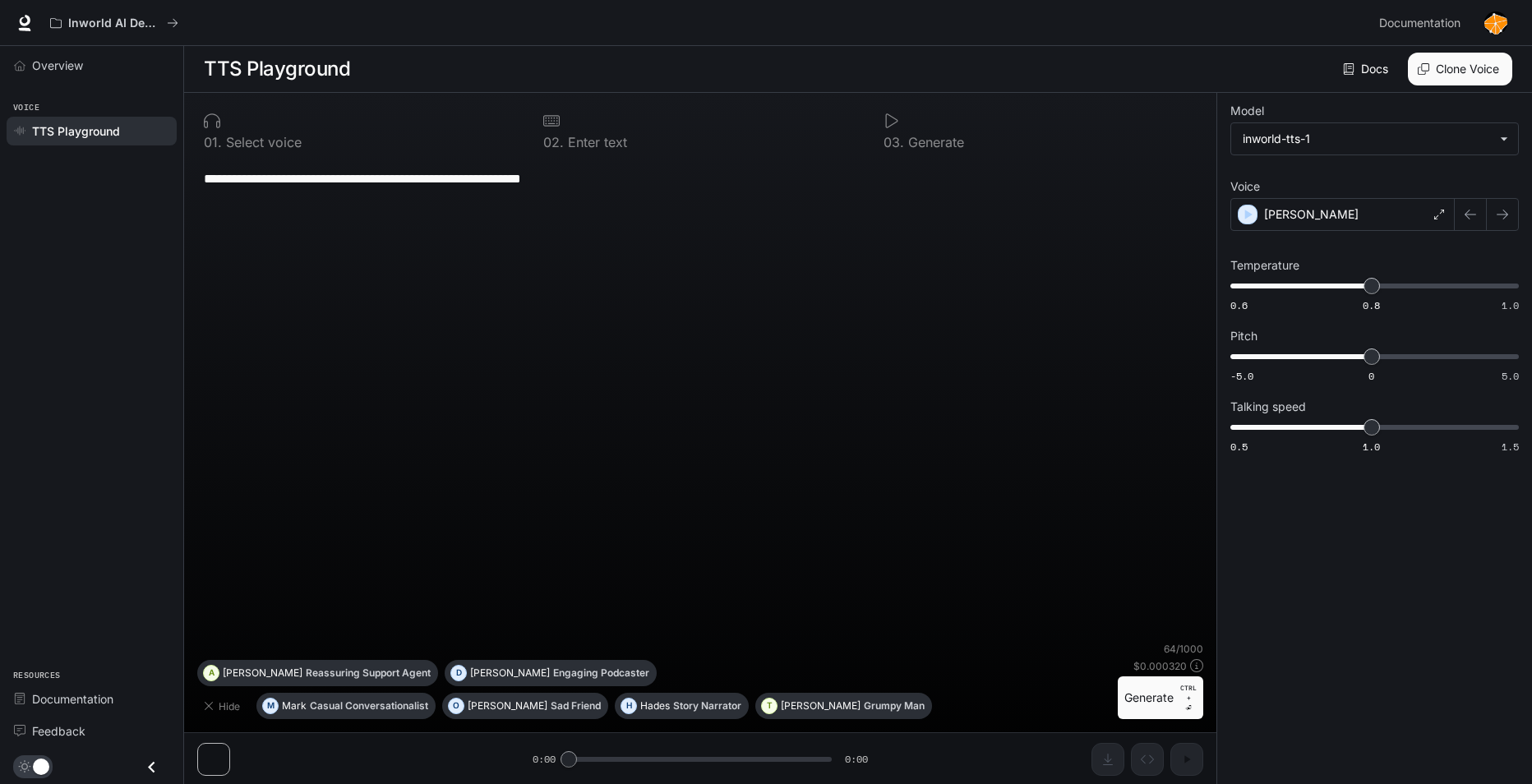 drag, startPoint x: 348, startPoint y: 252, endPoint x: -3, endPoint y: 334, distance: 360.45111 